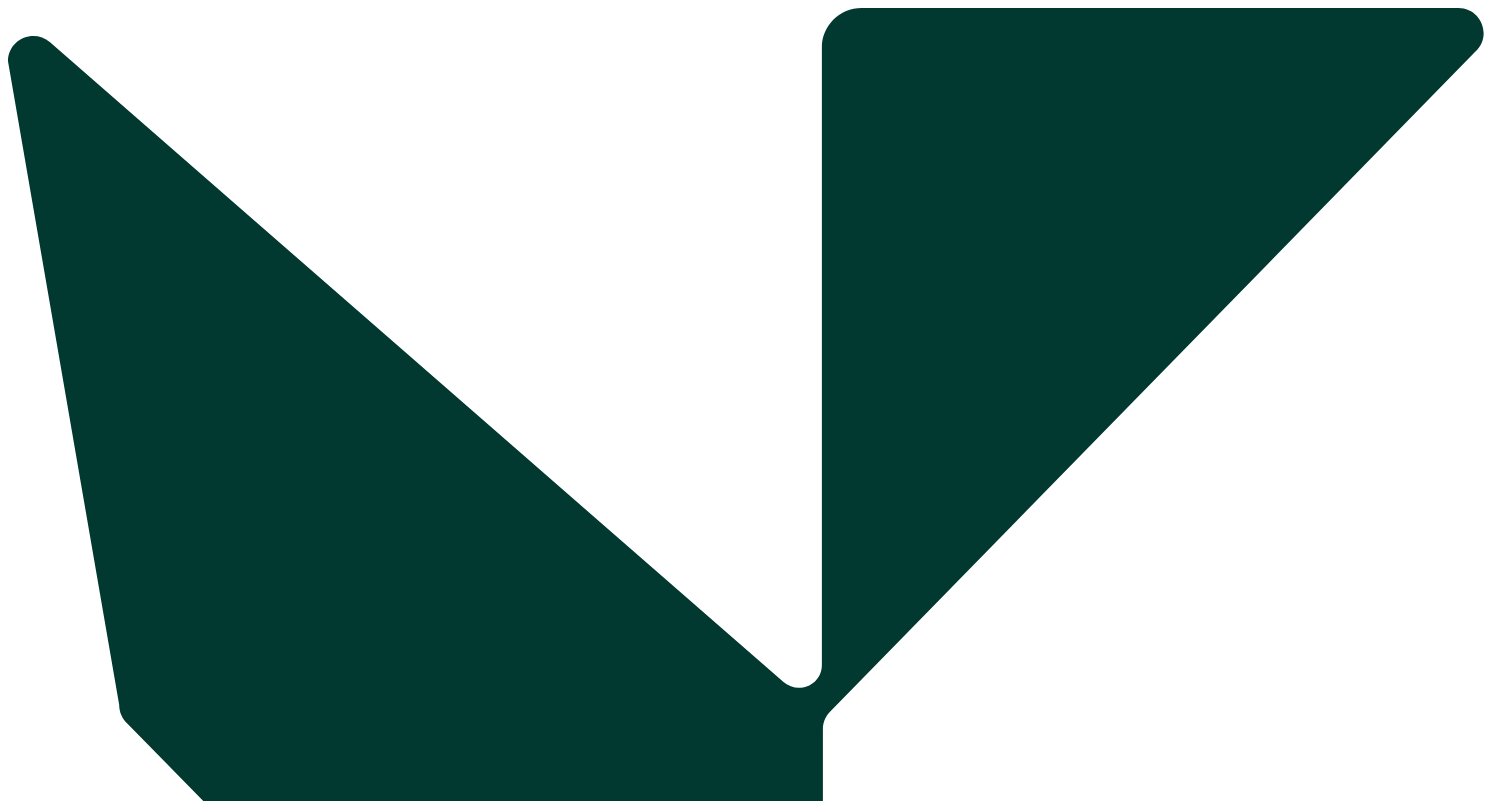 scroll, scrollTop: 0, scrollLeft: 0, axis: both 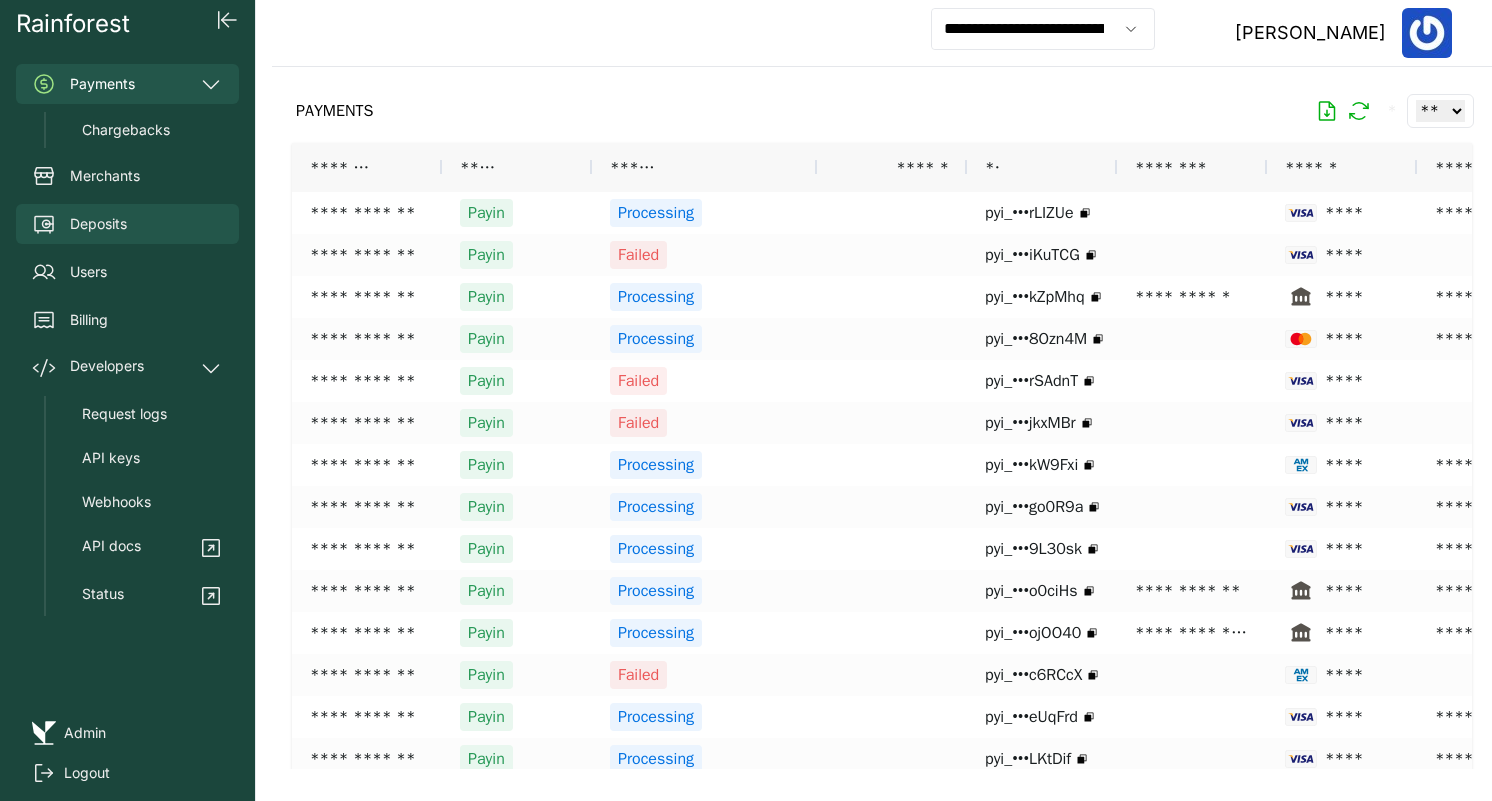 click on "Deposits" at bounding box center (127, 224) 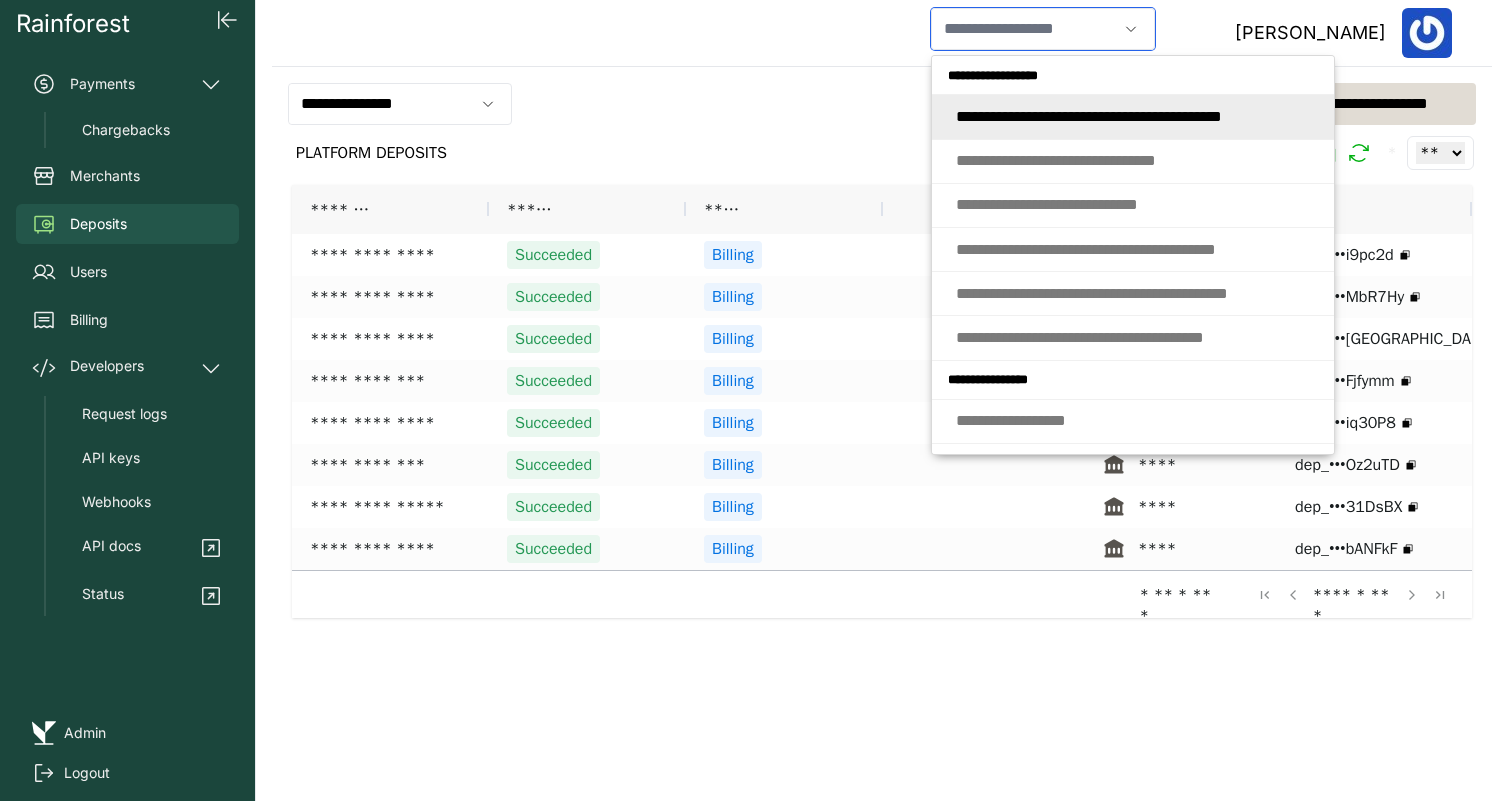 click at bounding box center (1024, 29) 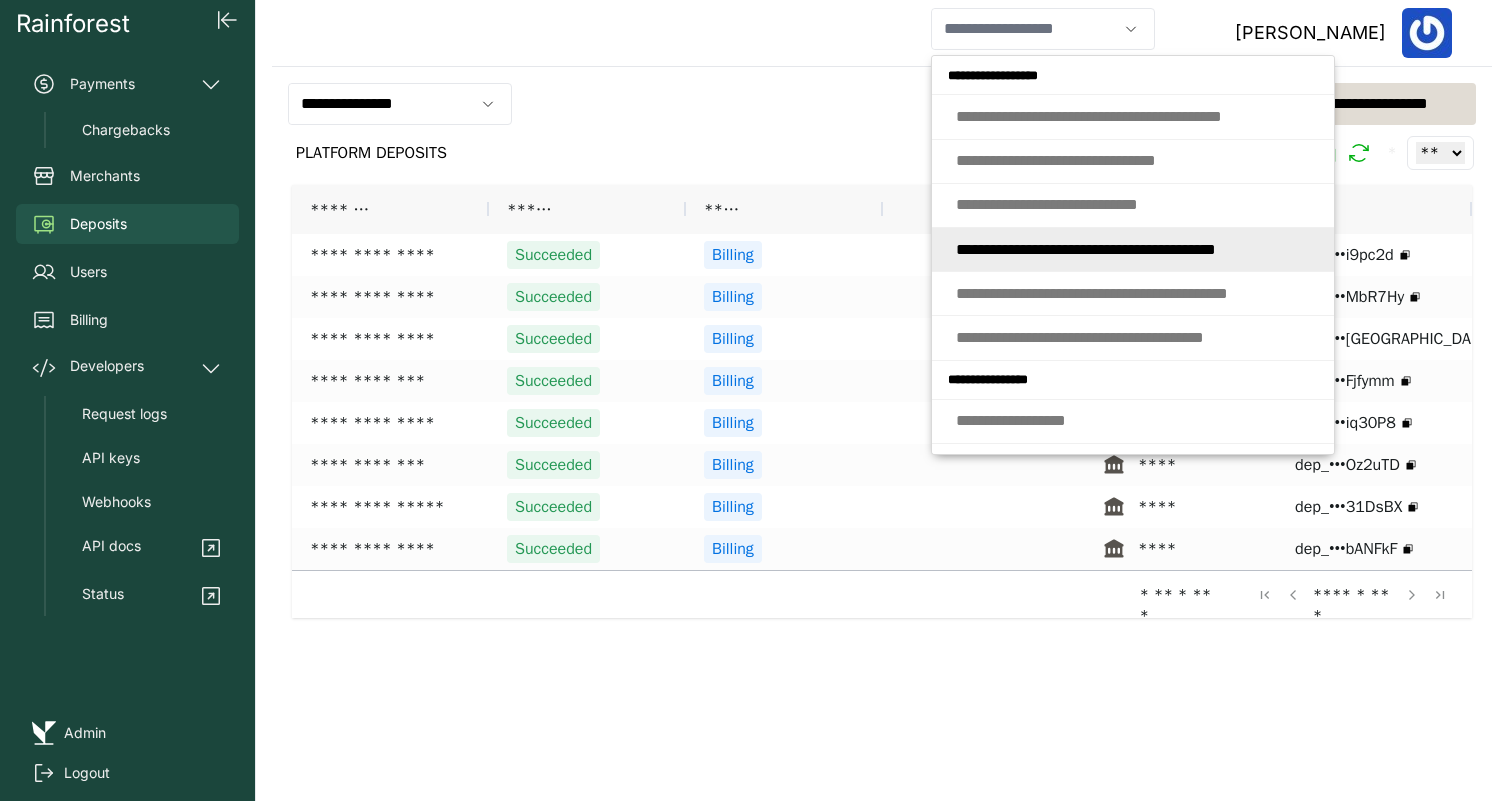 type on "**********" 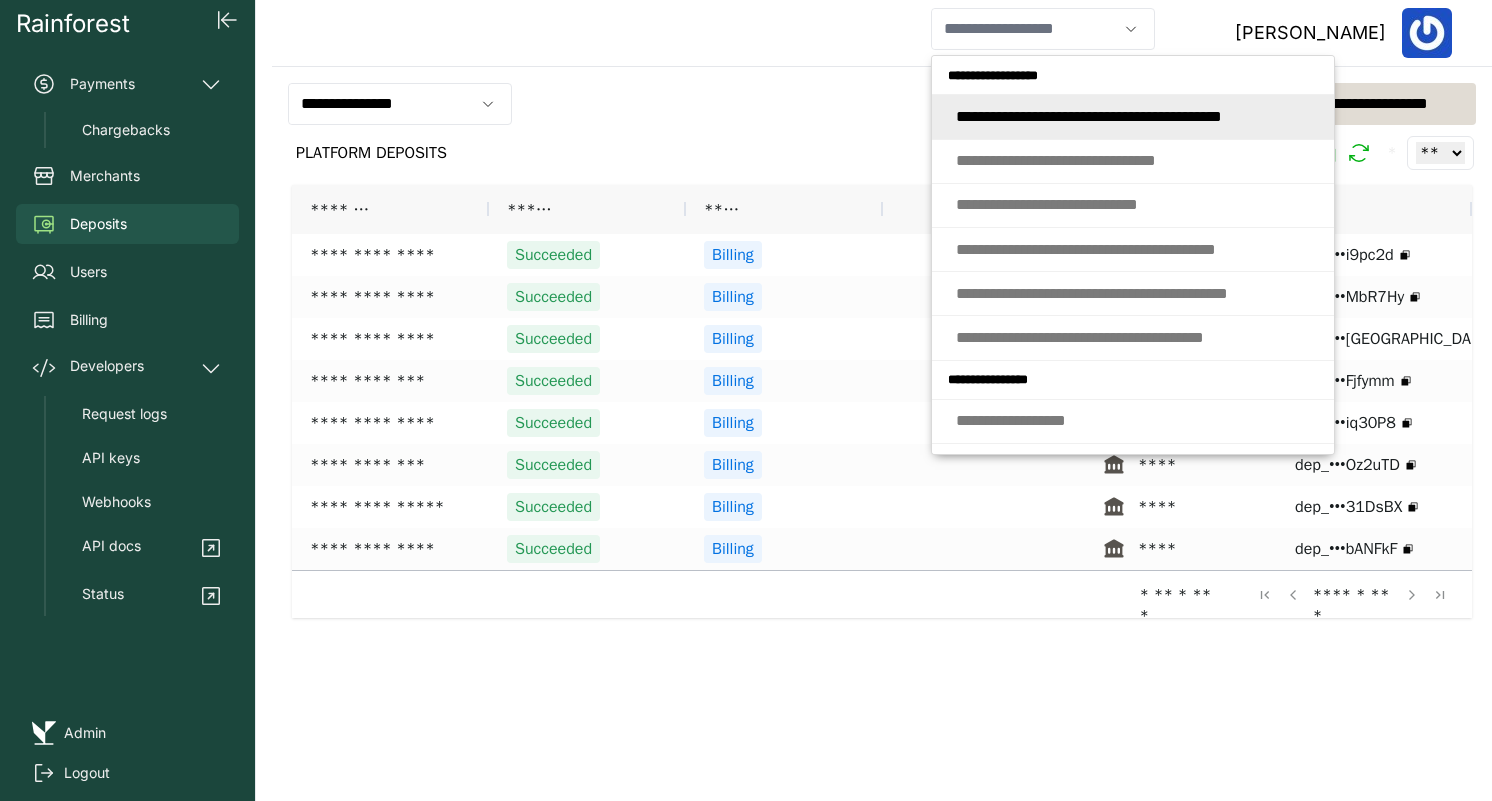 type on "**********" 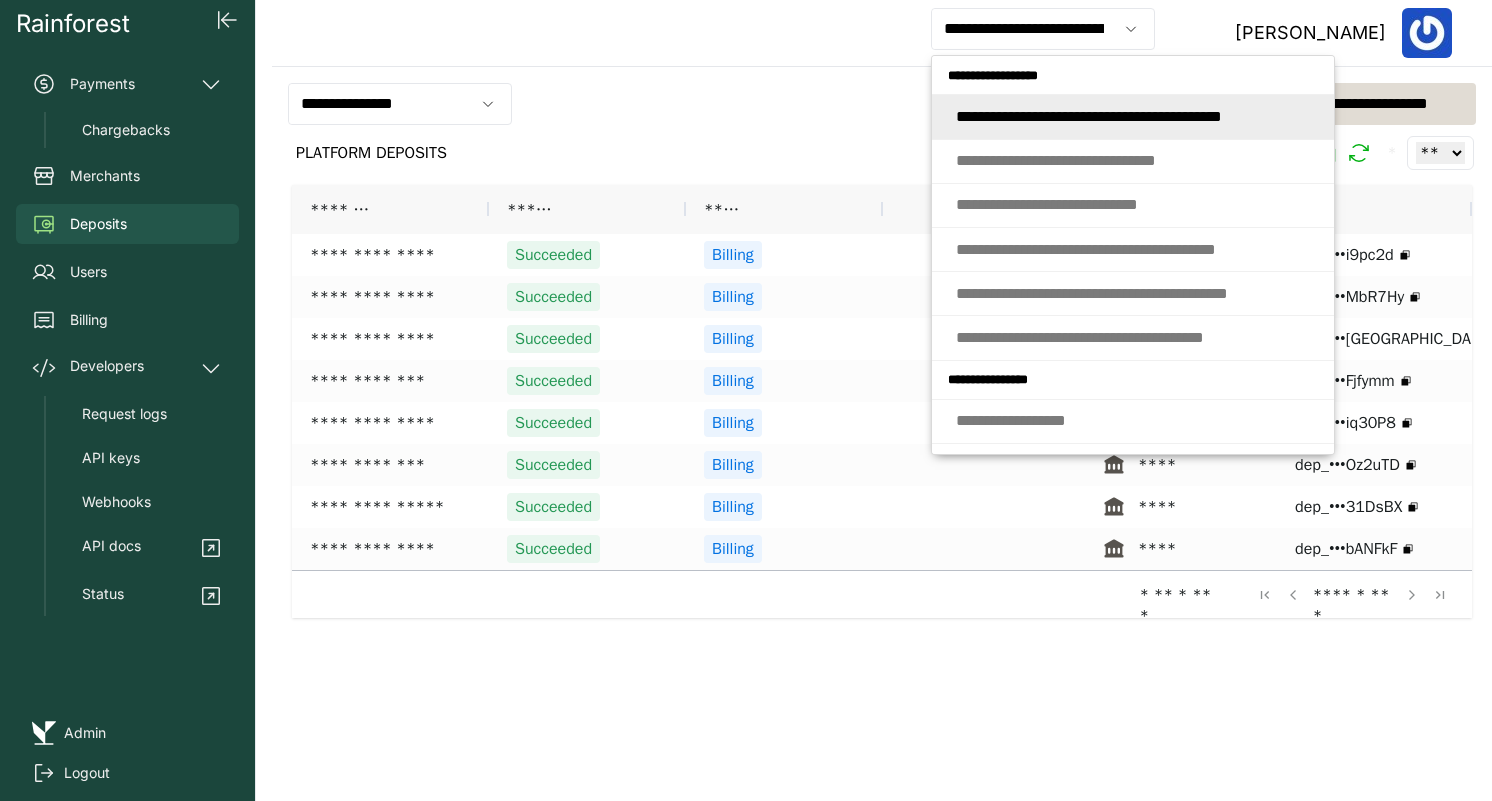 click on "**********" at bounding box center (882, 104) 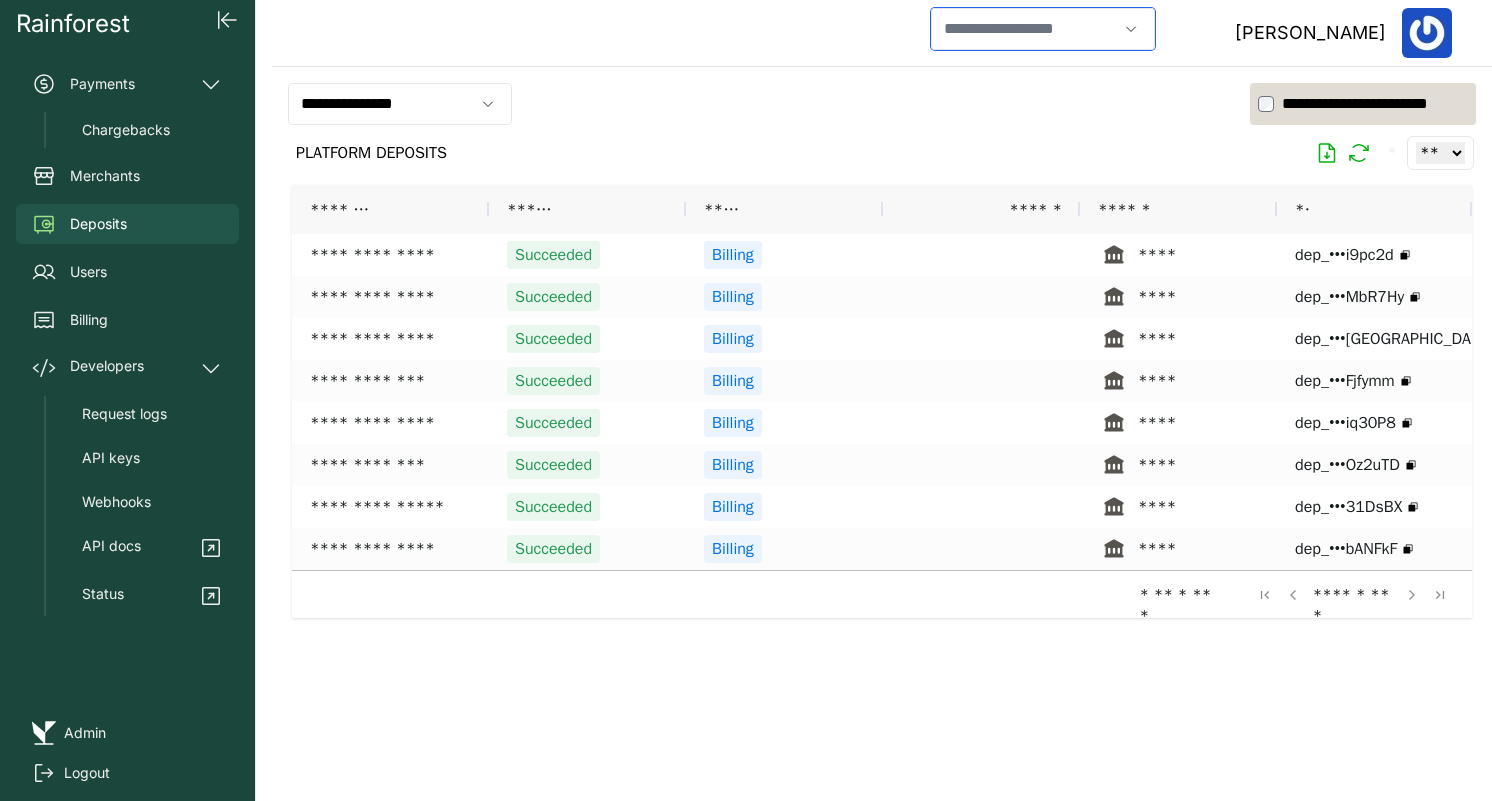 click at bounding box center [1024, 29] 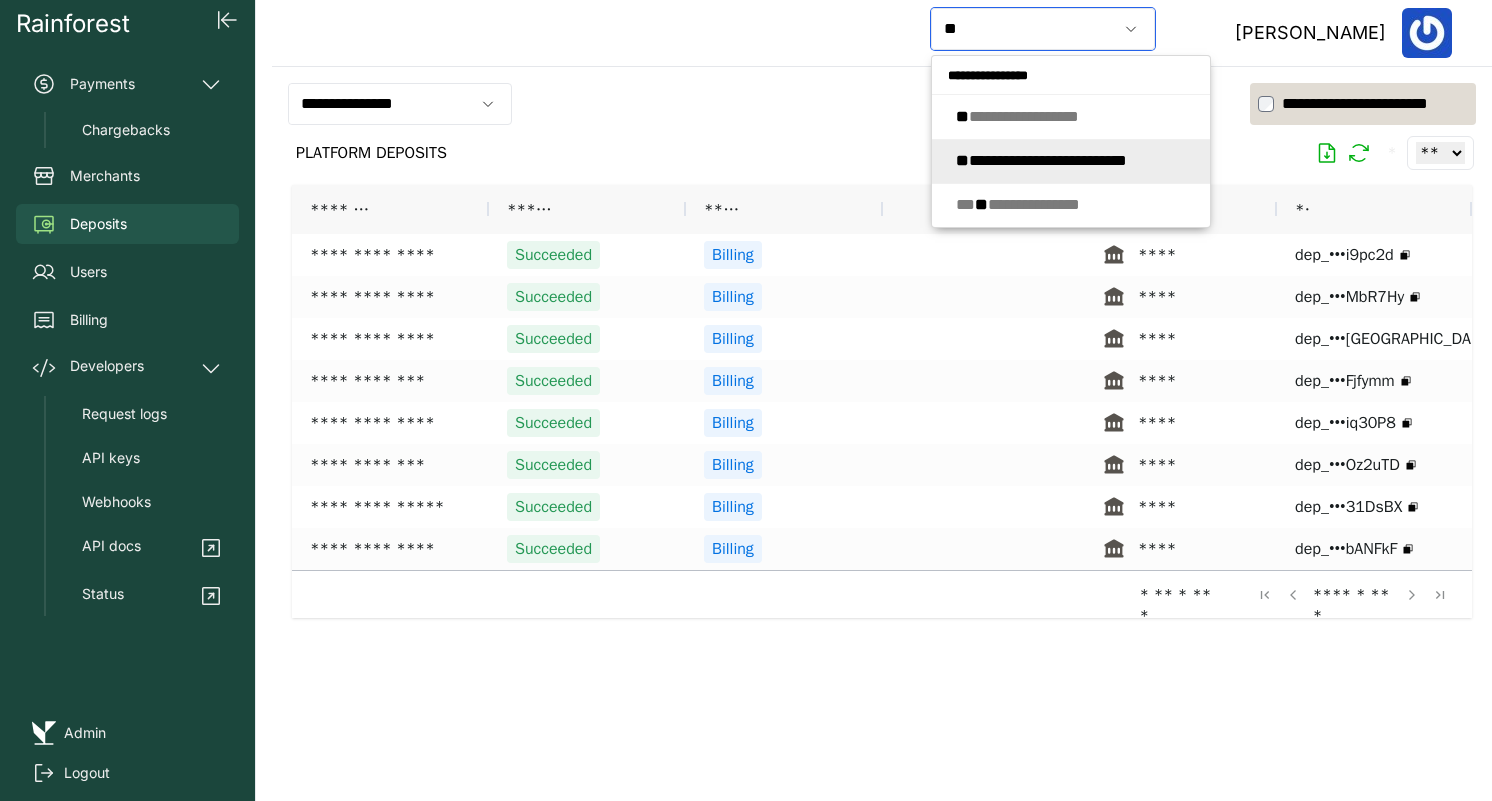 click on "**********" 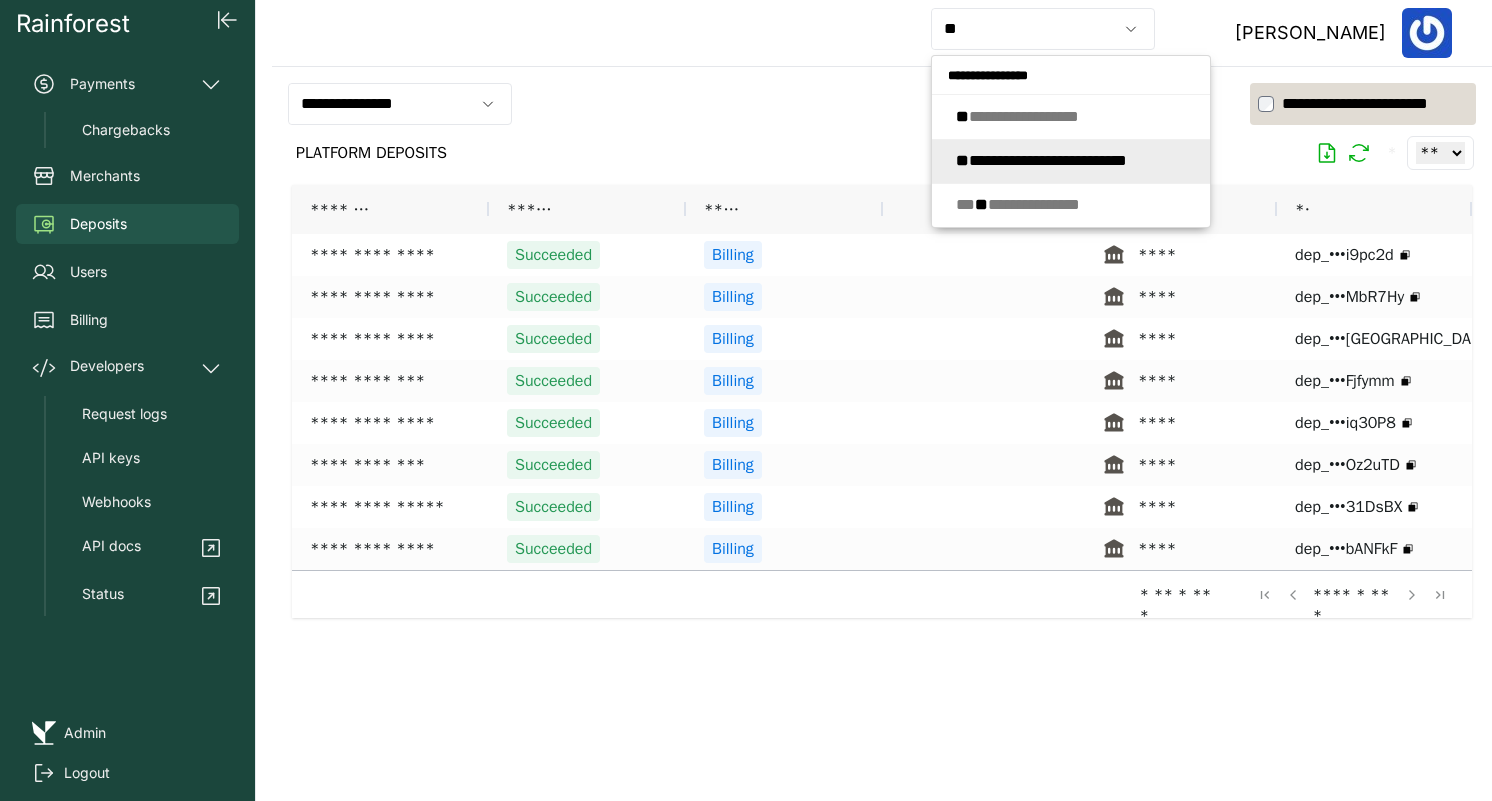 type on "**********" 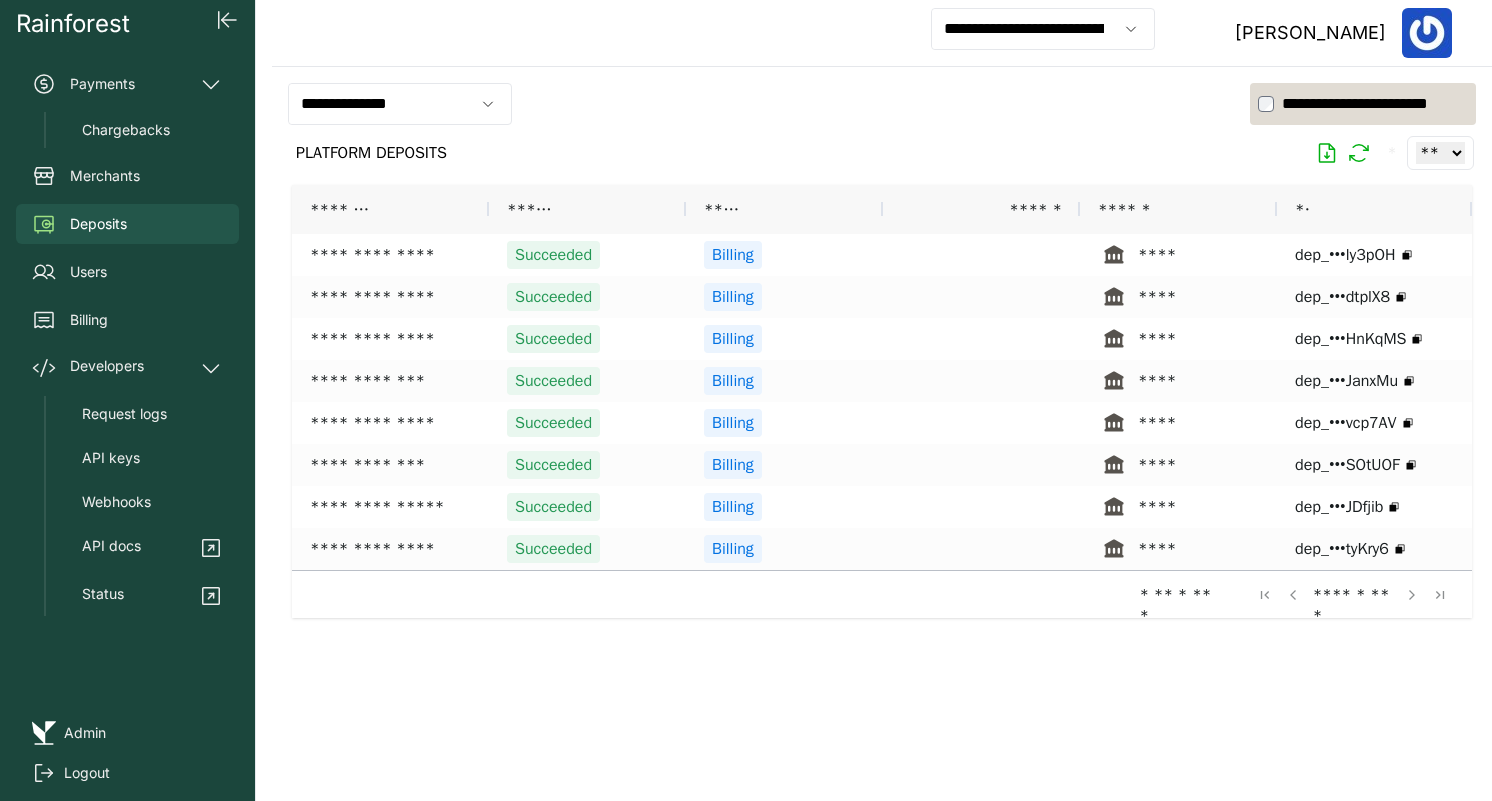 click on "**********" at bounding box center [400, 104] 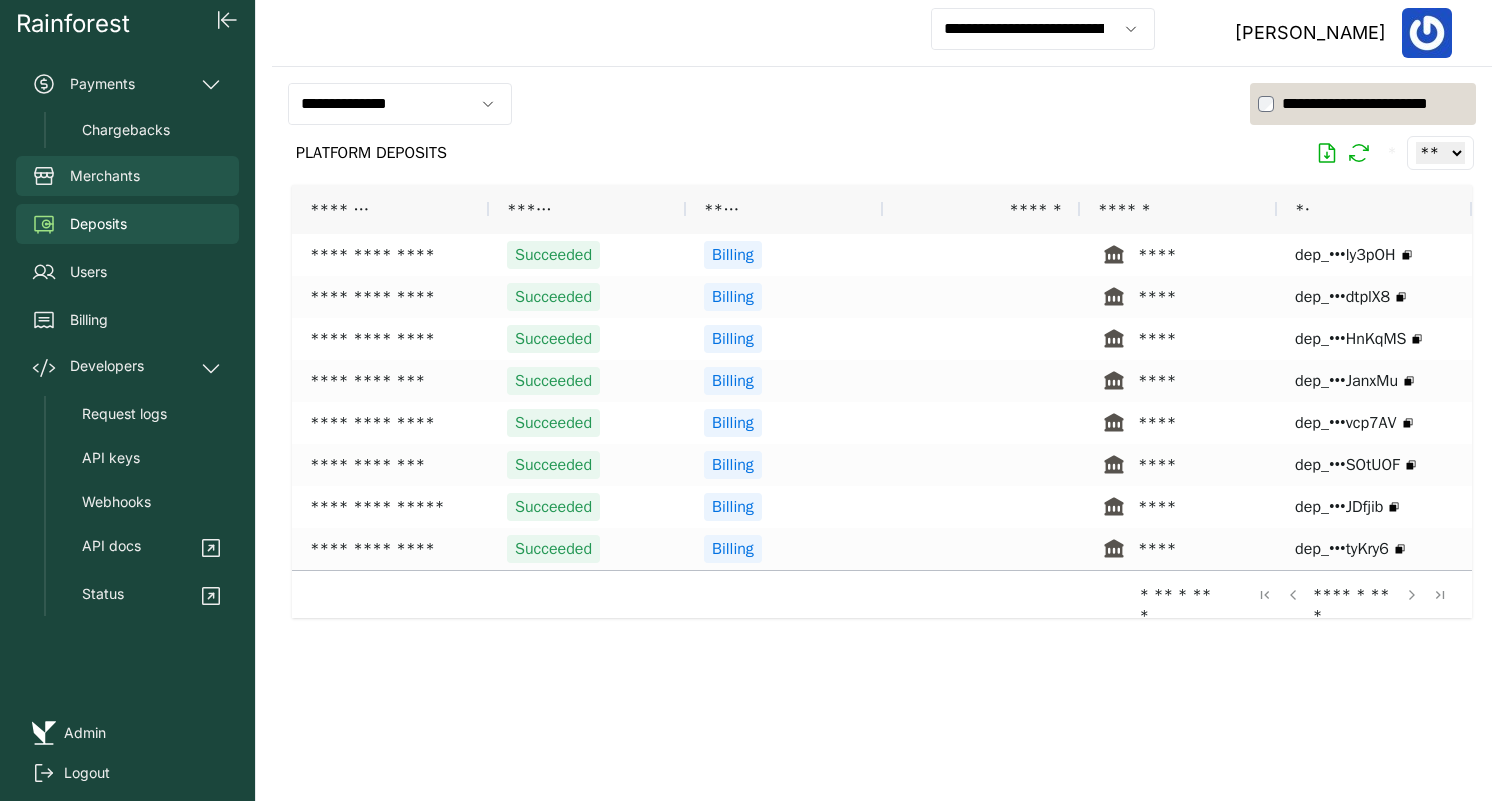 click on "Merchants" at bounding box center [127, 176] 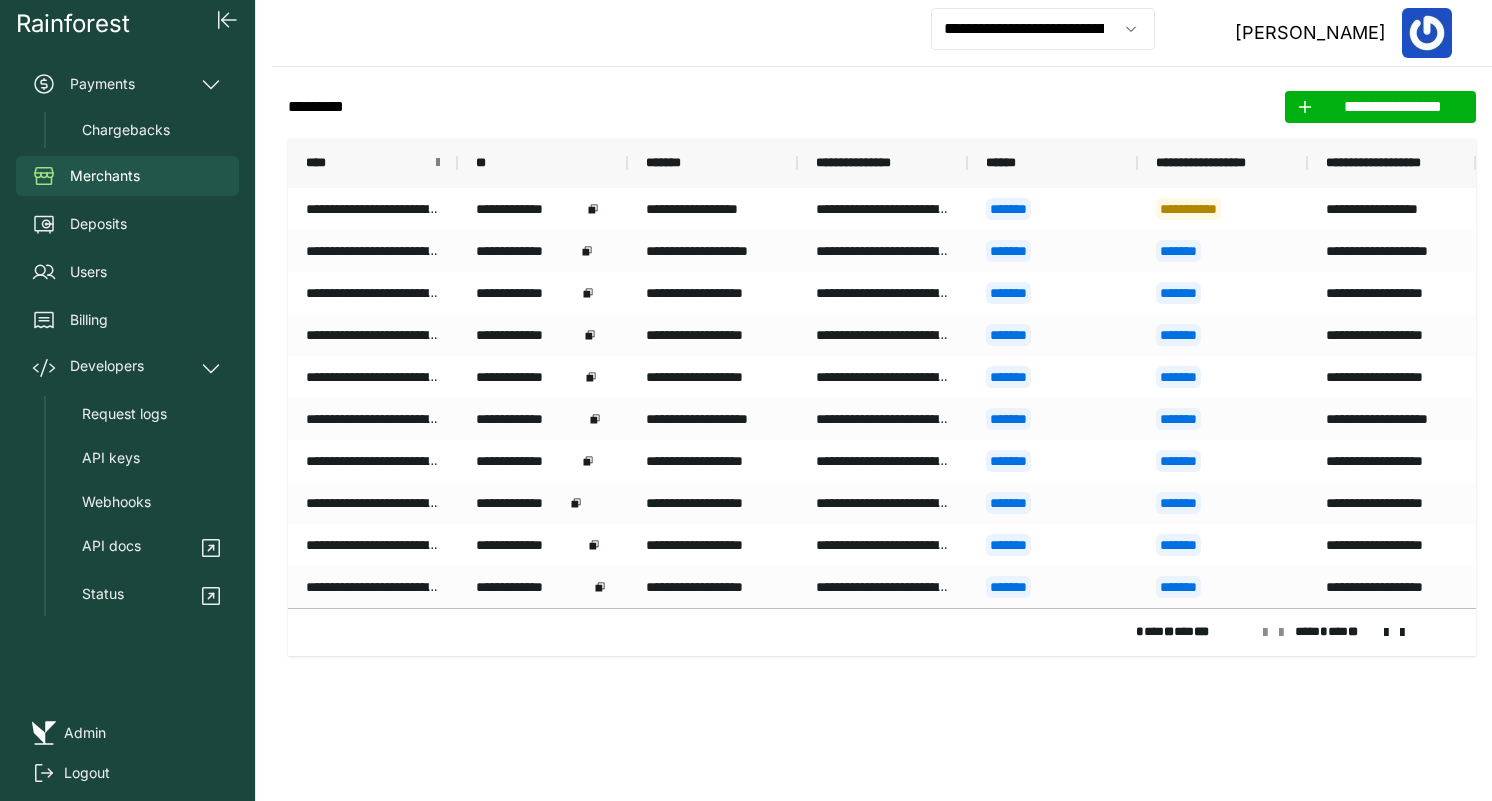 click at bounding box center (438, 163) 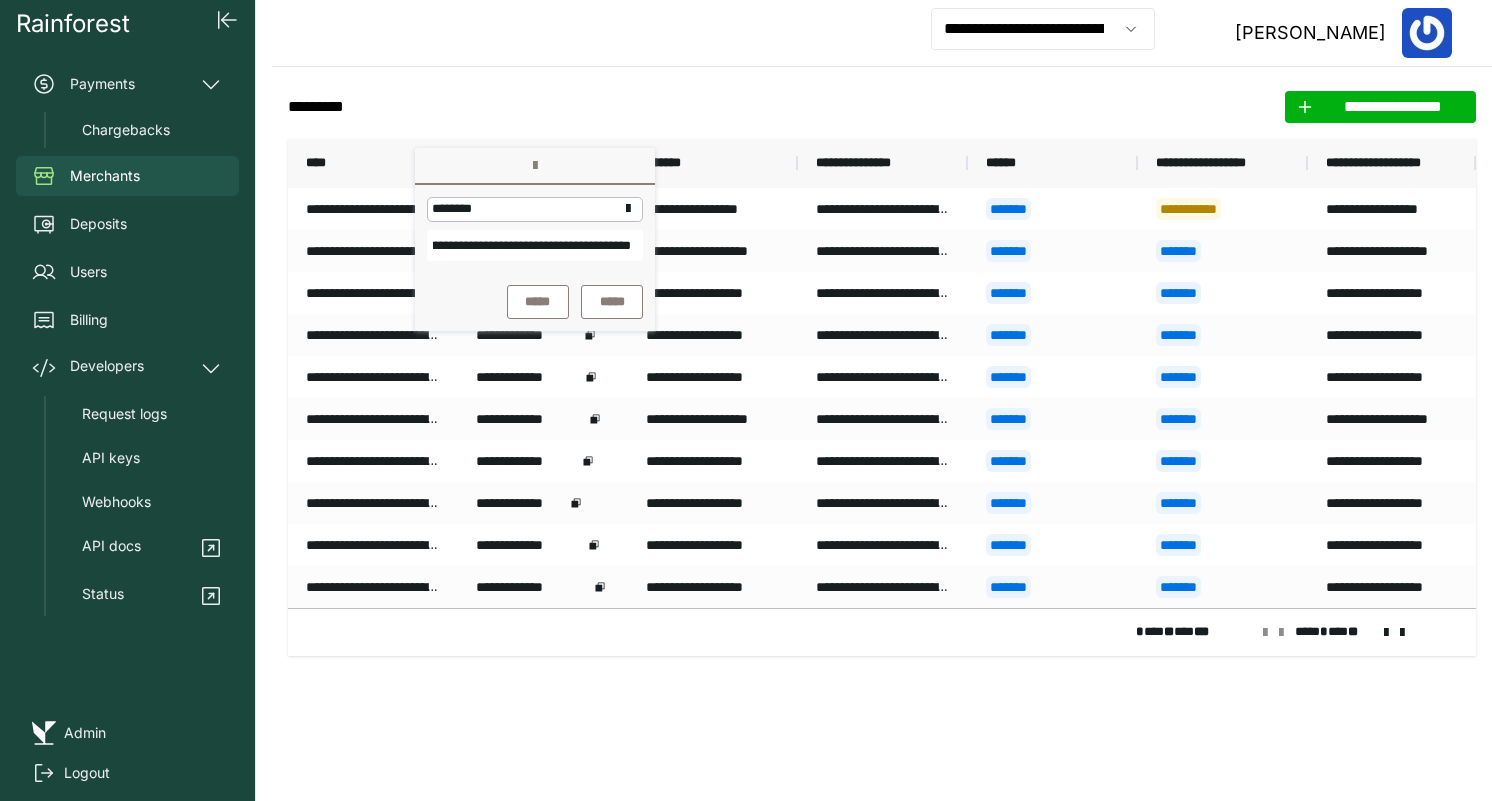 scroll, scrollTop: 0, scrollLeft: 118, axis: horizontal 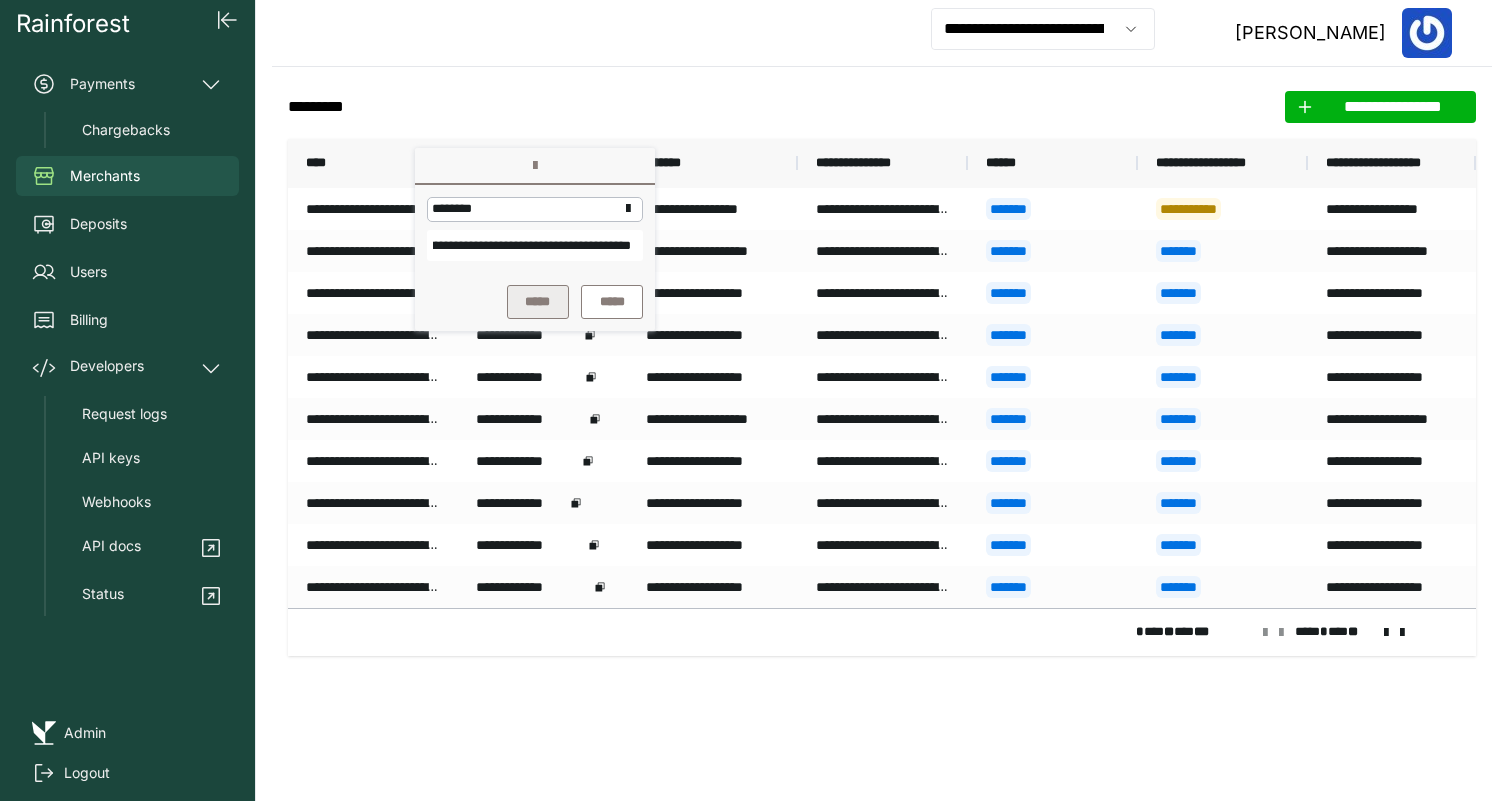type on "**********" 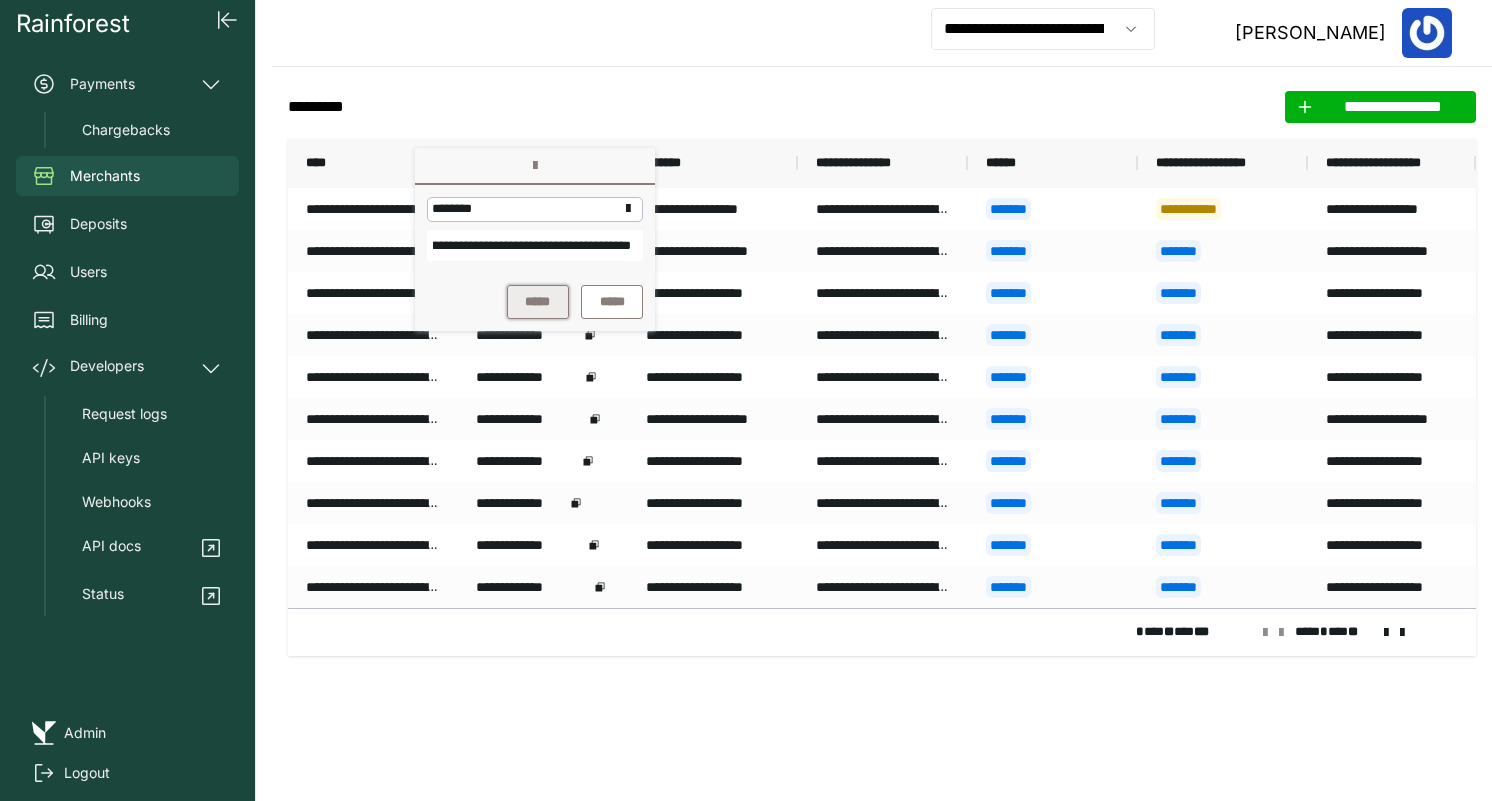 scroll, scrollTop: 0, scrollLeft: 0, axis: both 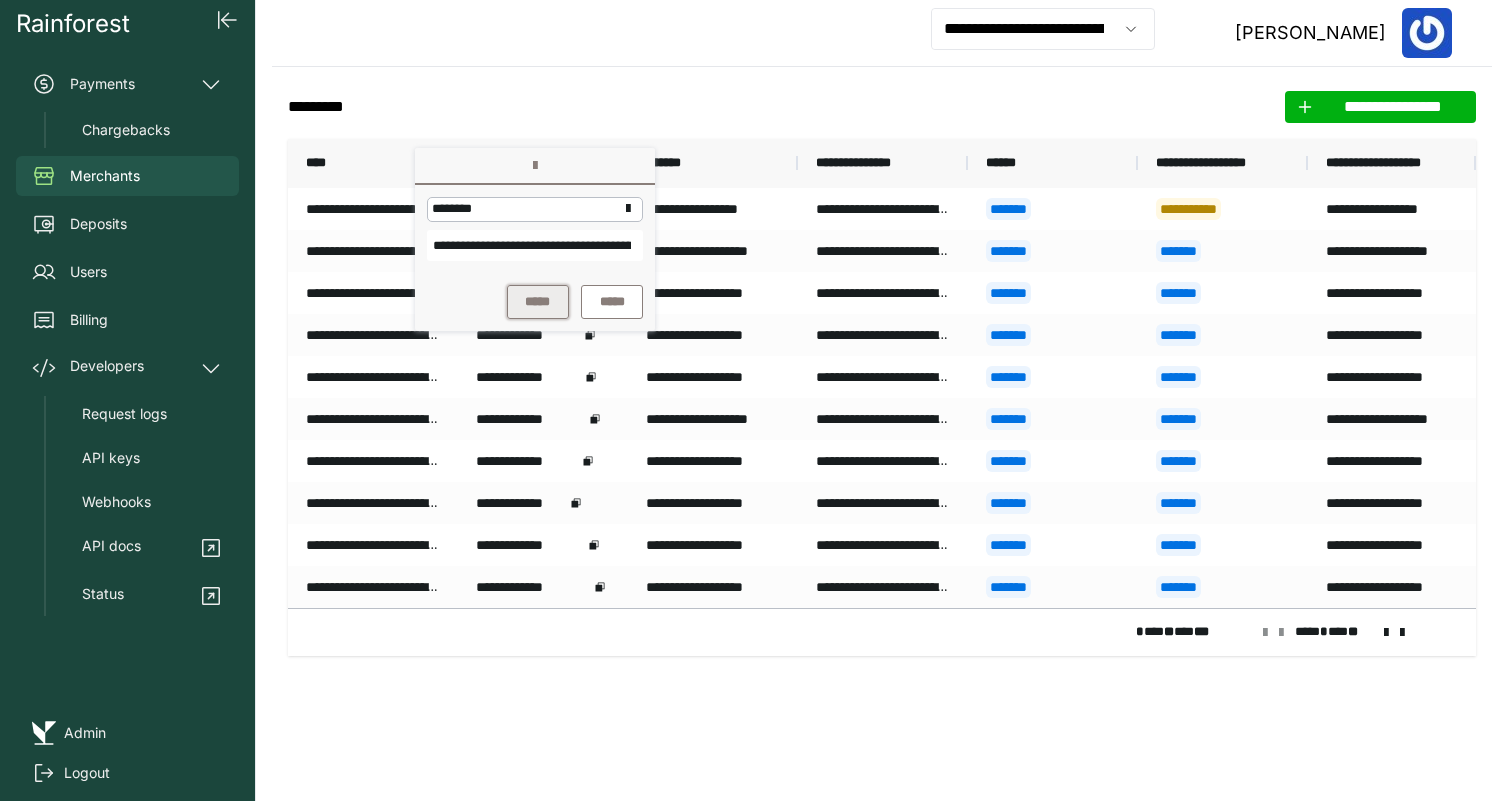 click on "*****" at bounding box center [538, 302] 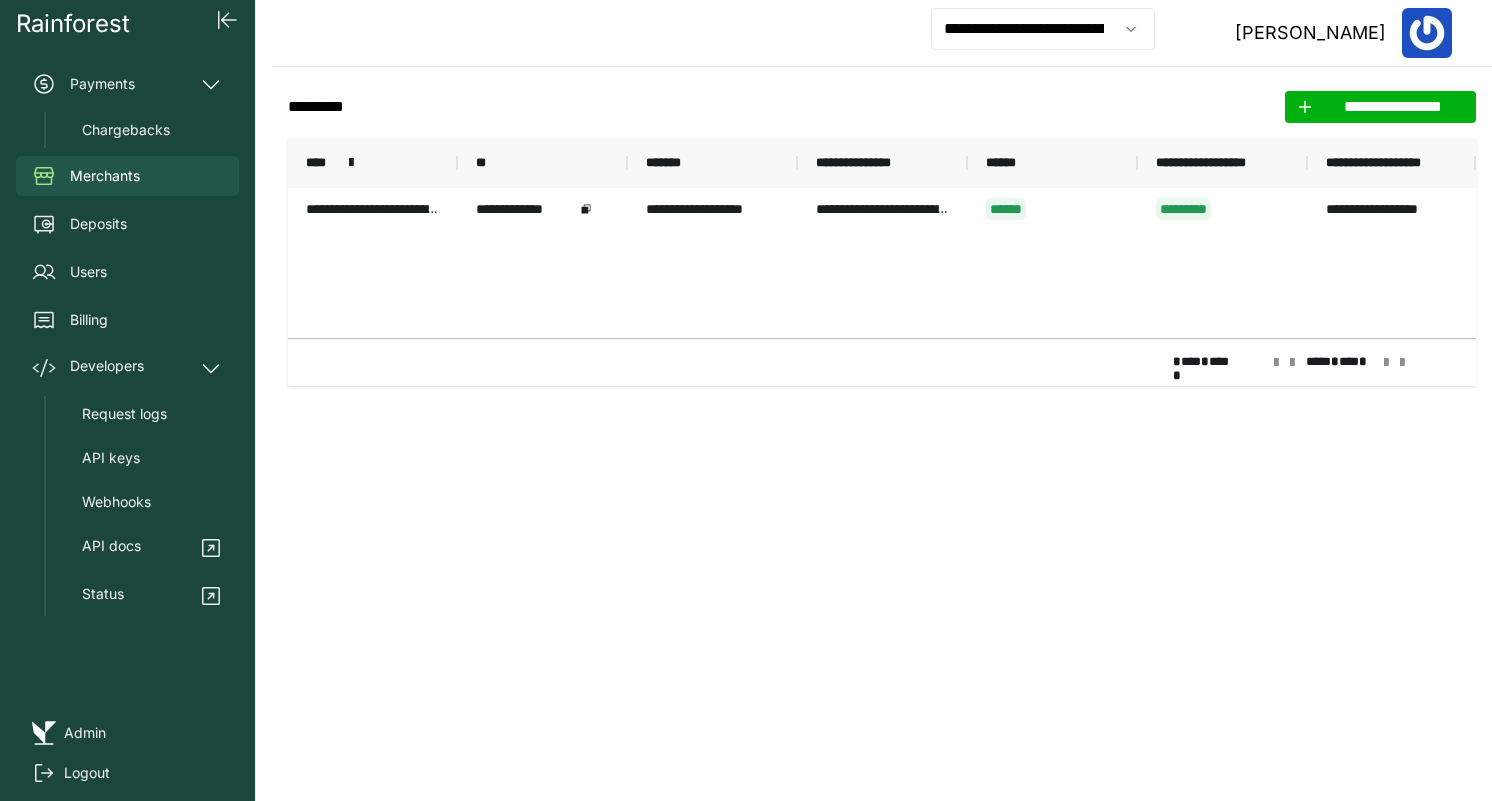 click on "**********" 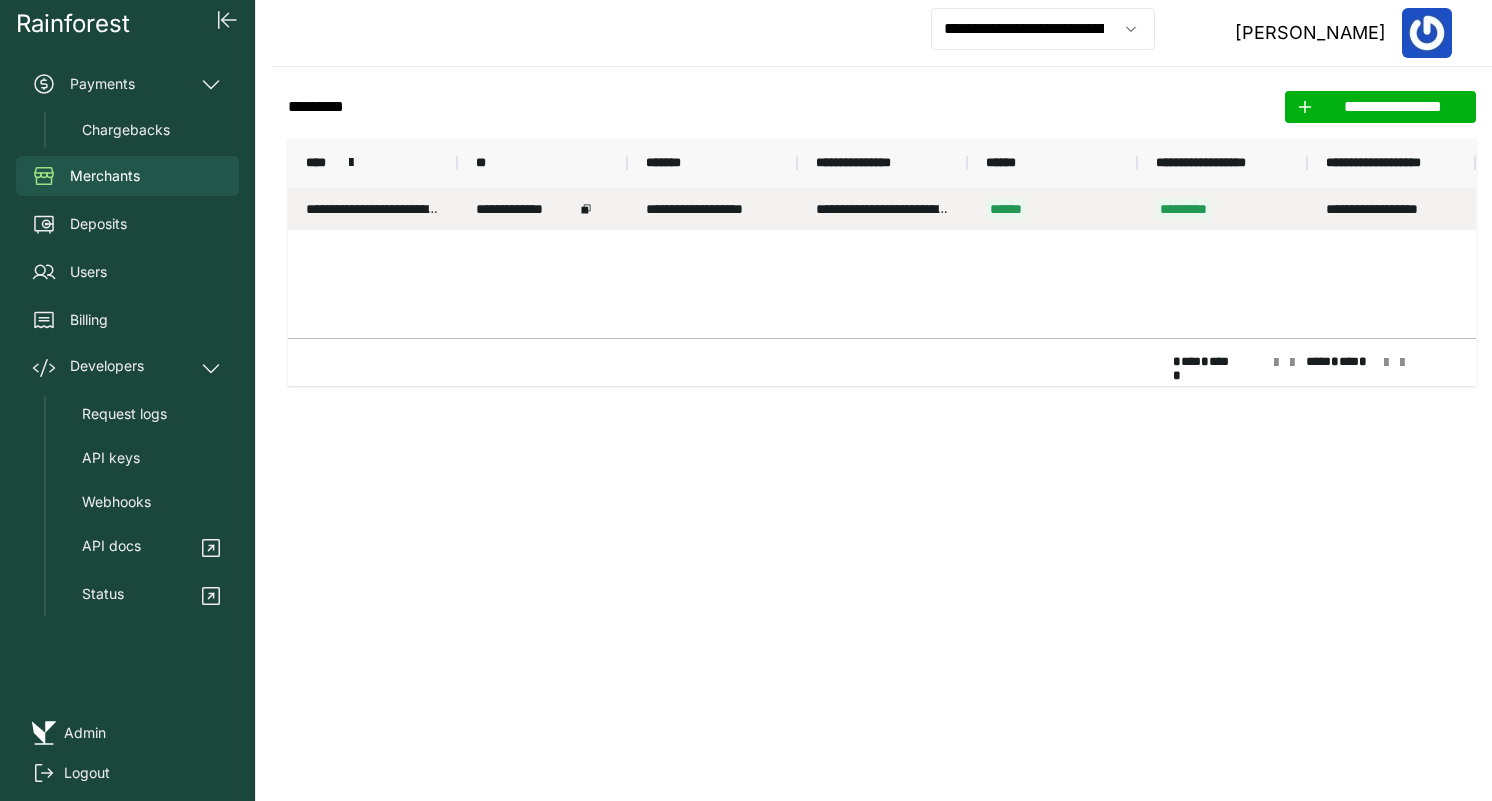 click on "**********" at bounding box center [713, 209] 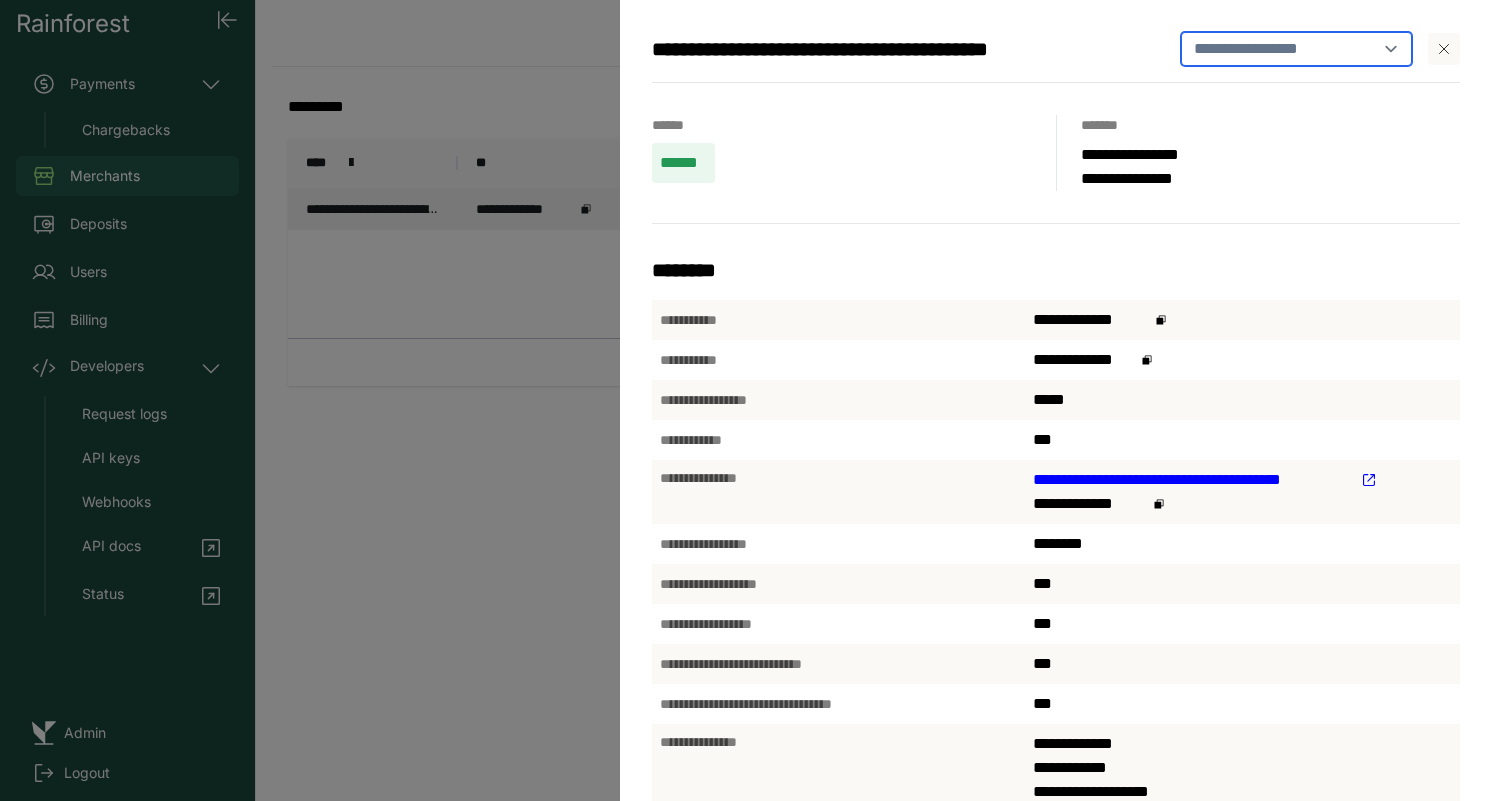 click on "**********" at bounding box center [1297, 49] 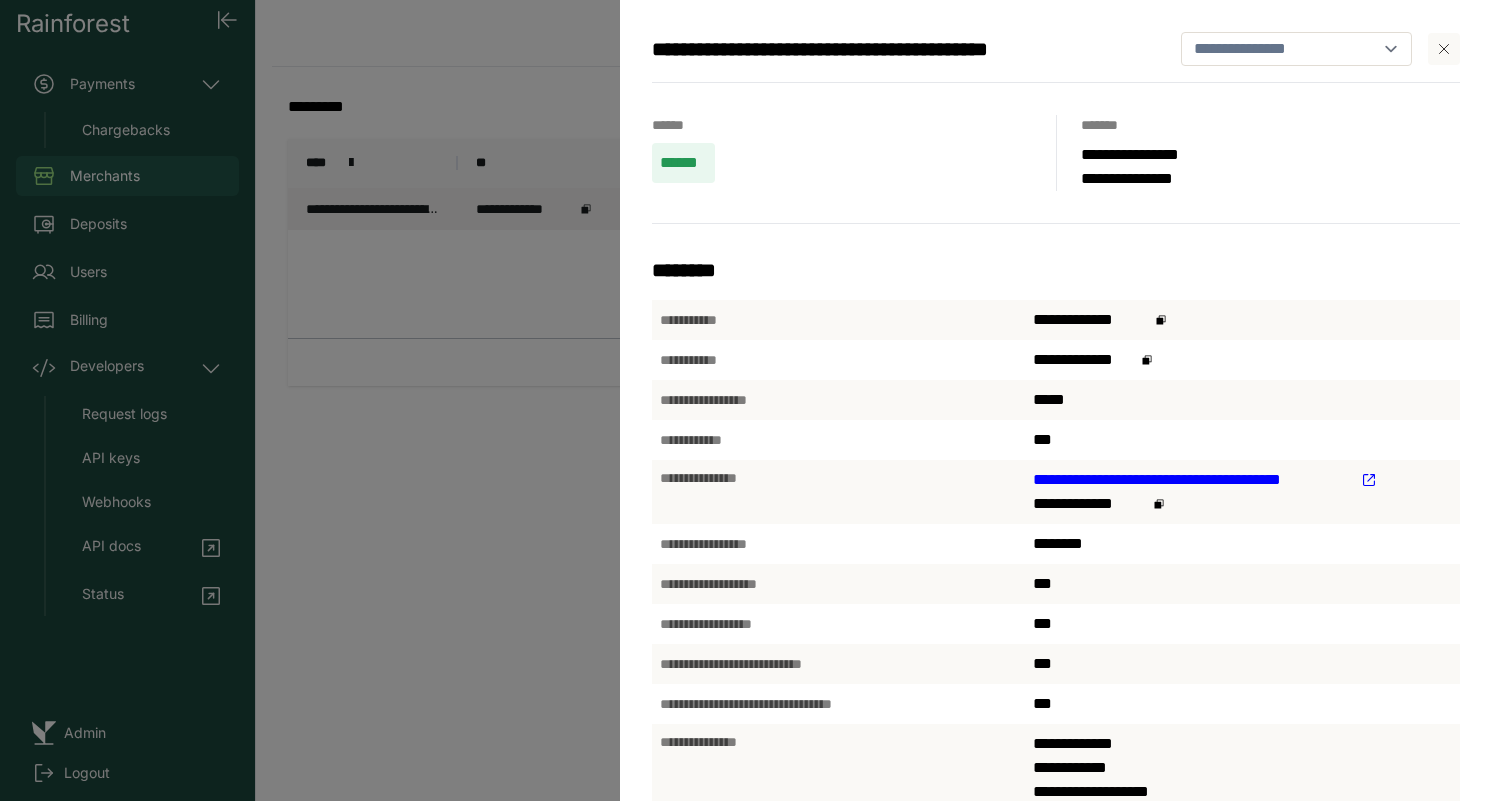 select 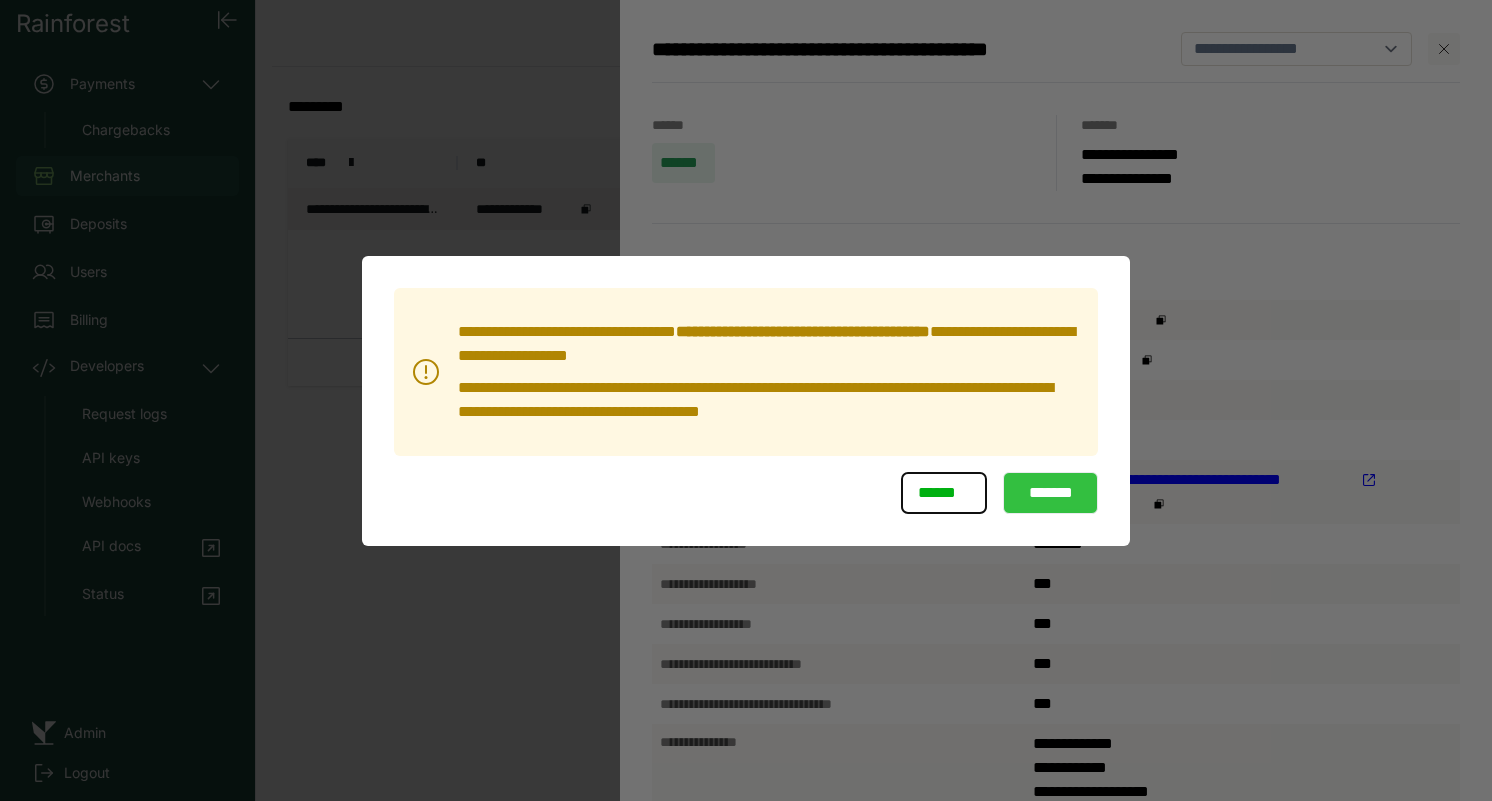 click on "*******" 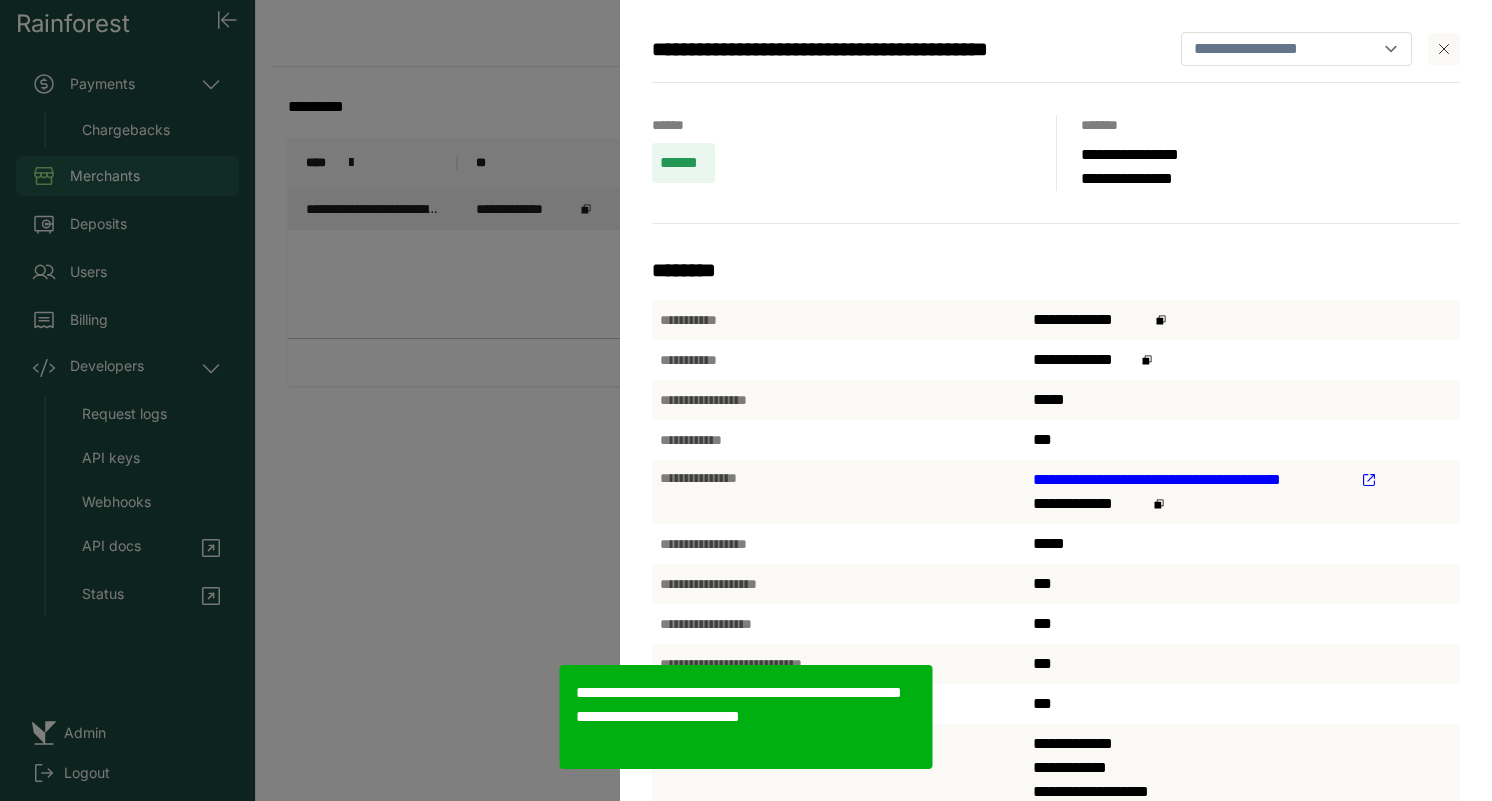 click at bounding box center (1444, 49) 